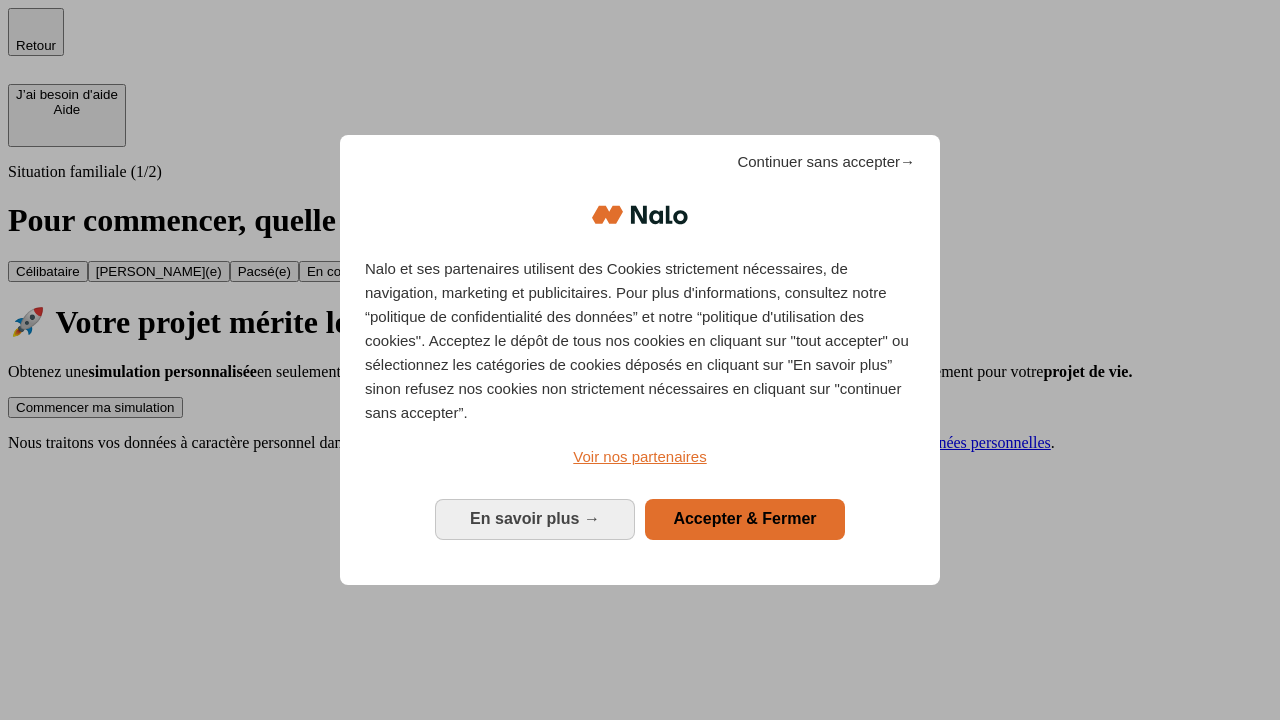 scroll, scrollTop: 0, scrollLeft: 0, axis: both 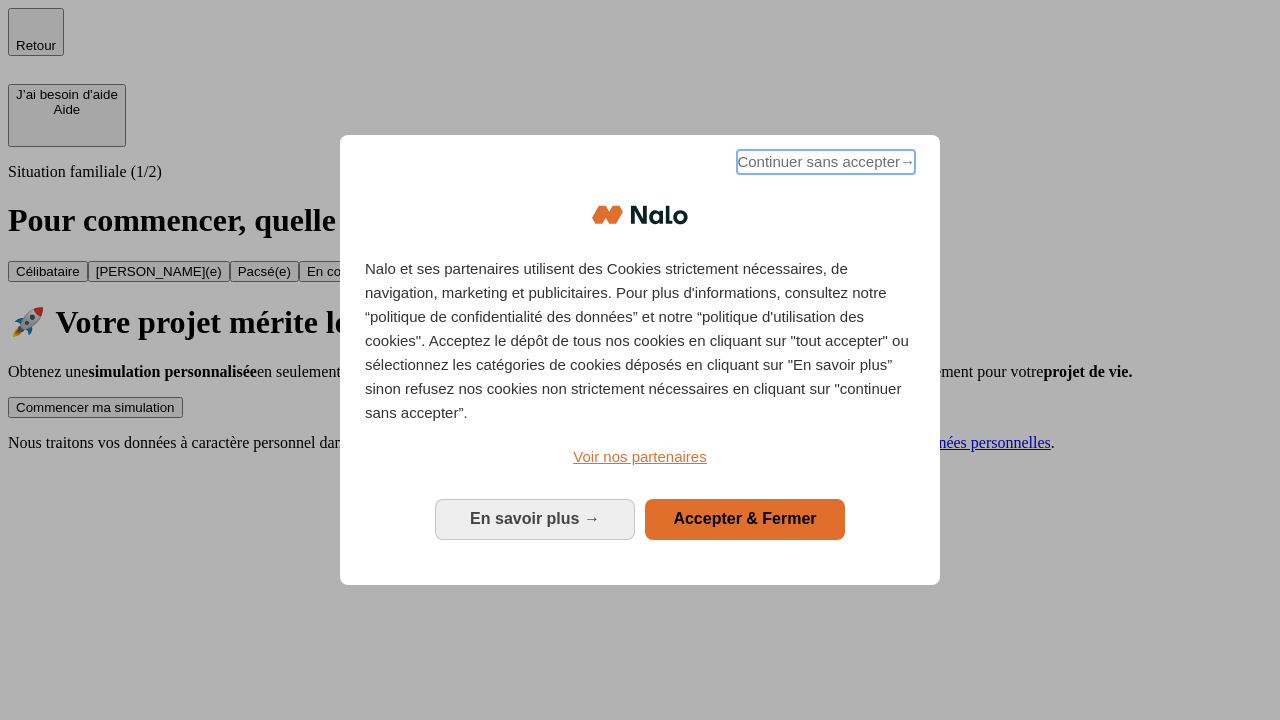 click on "Continuer sans accepter  →" at bounding box center [826, 162] 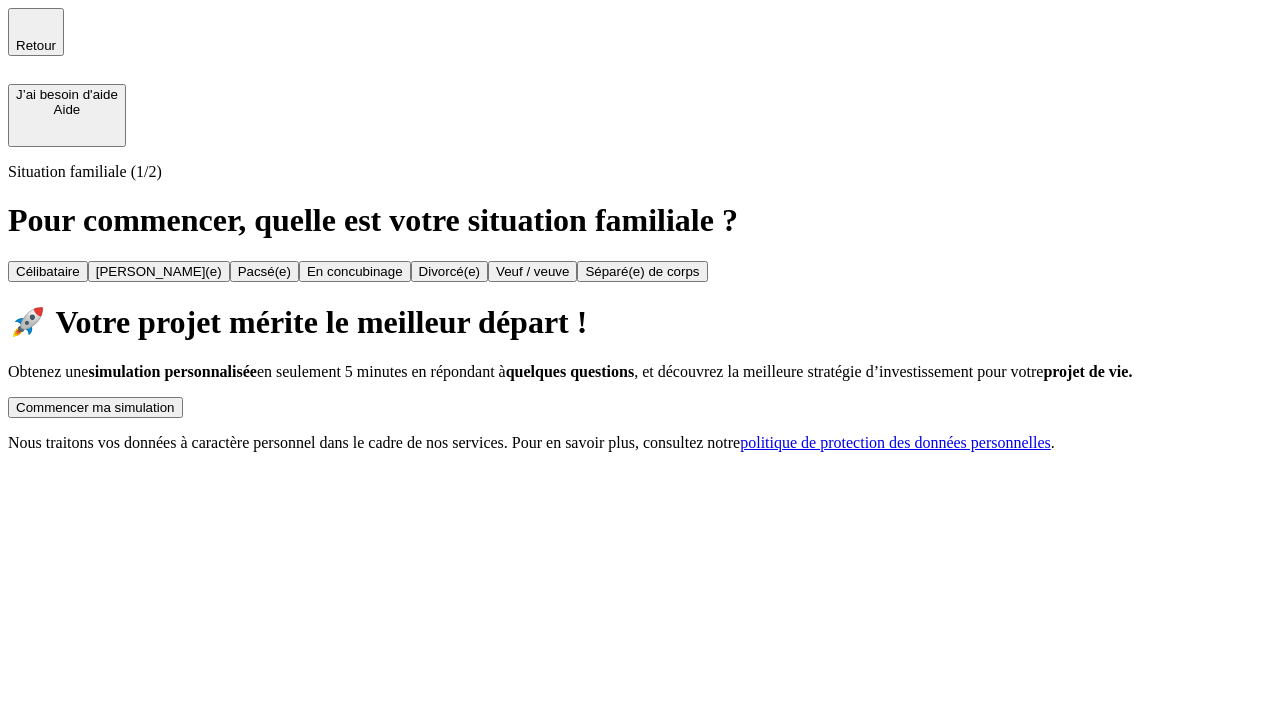 click on "Commencer ma simulation" at bounding box center (95, 407) 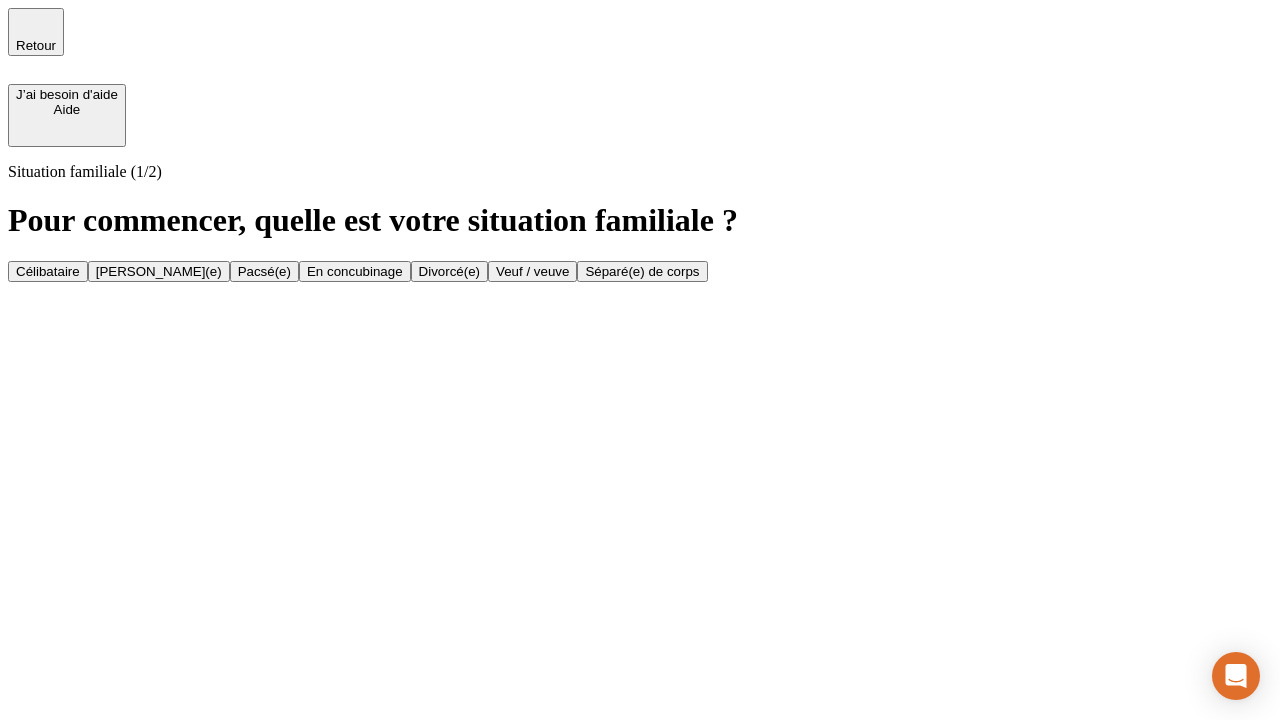 click on "Veuf / veuve" at bounding box center [532, 271] 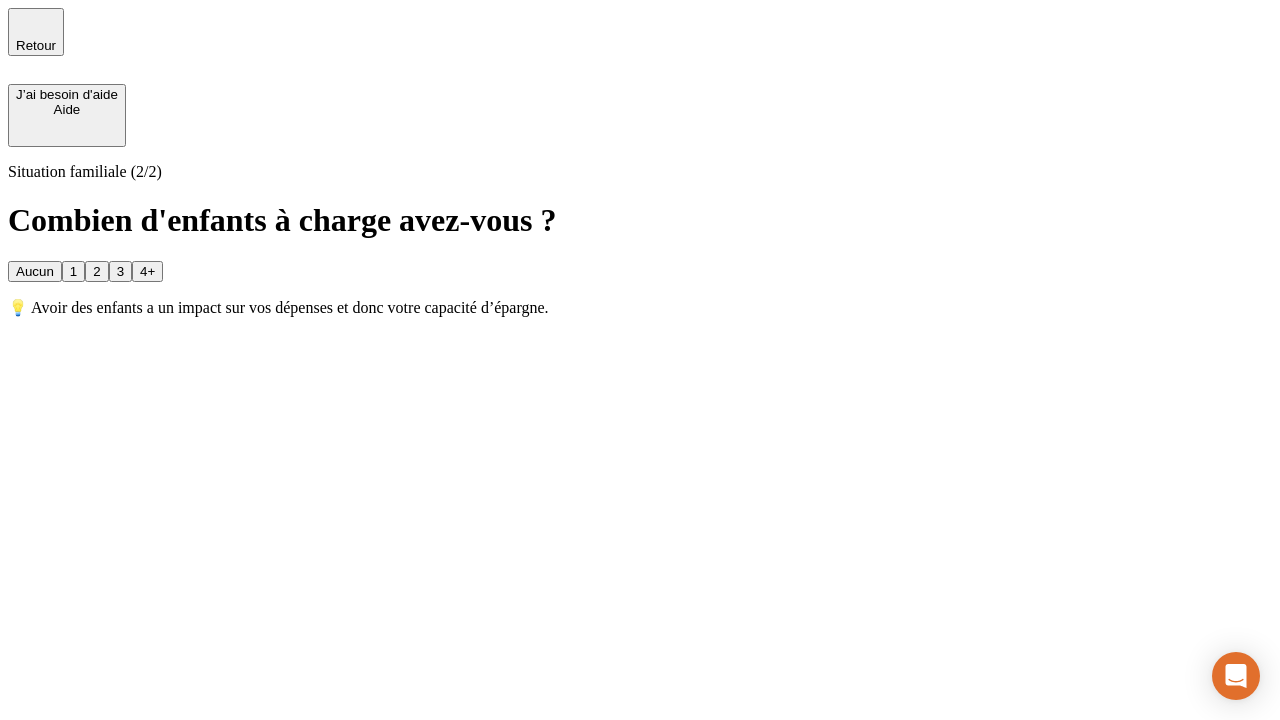 click on "Aucun" at bounding box center (35, 271) 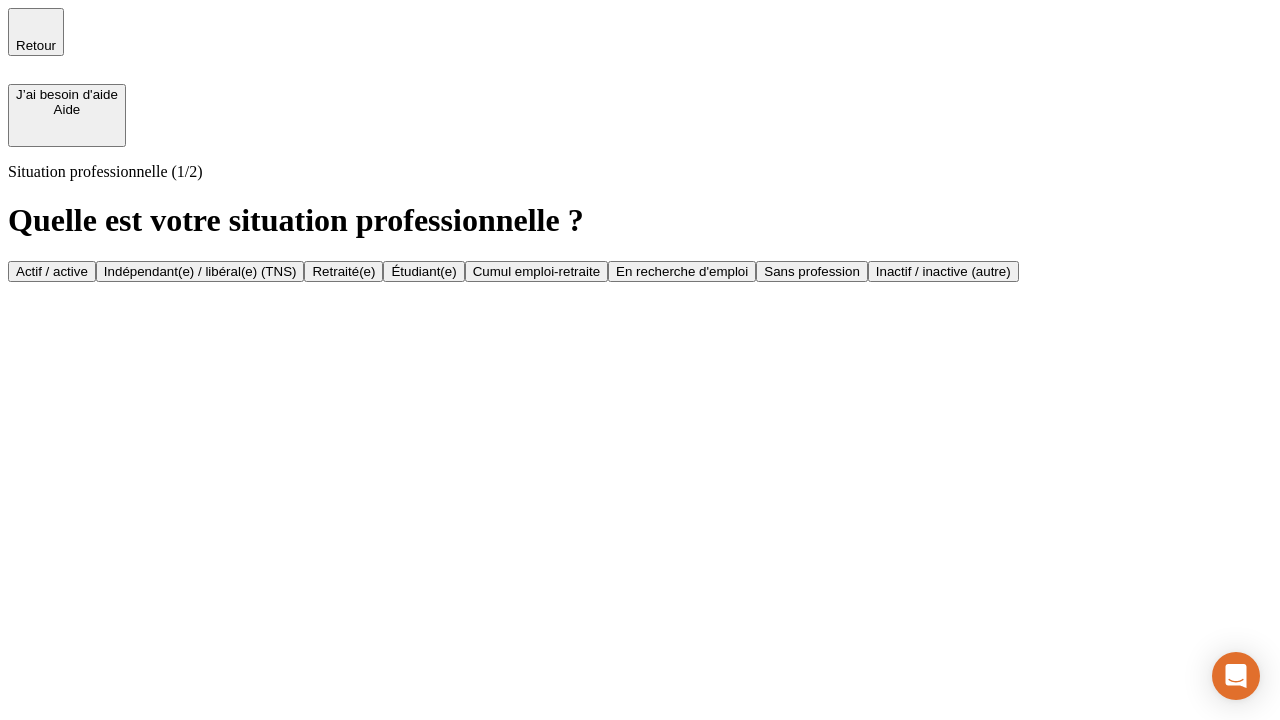 click on "Retraité(e)" at bounding box center (343, 271) 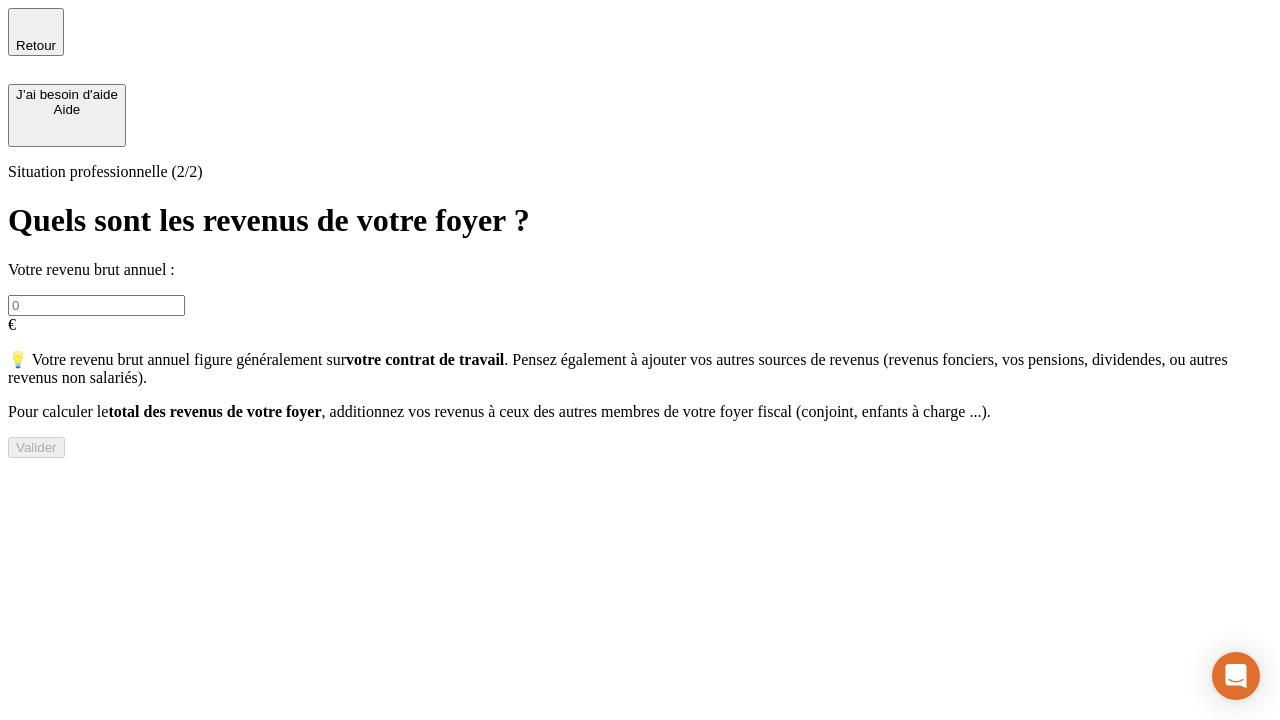 click at bounding box center (96, 305) 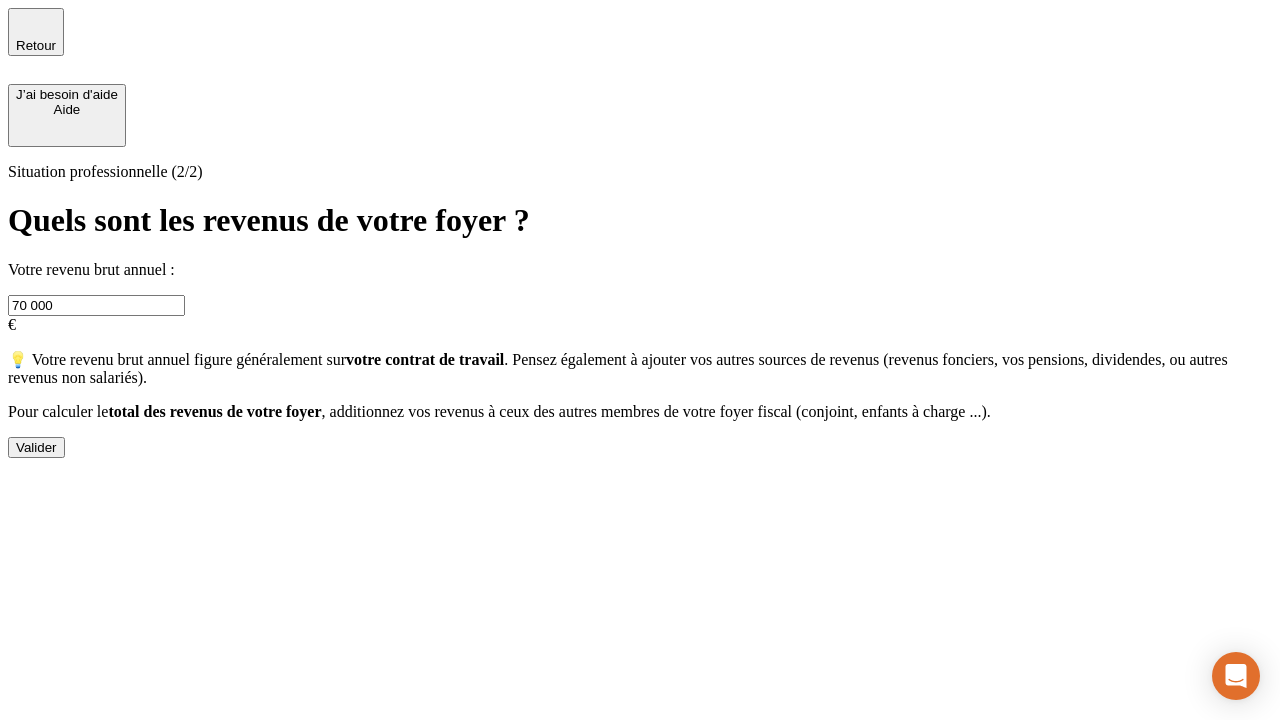 type on "70 000" 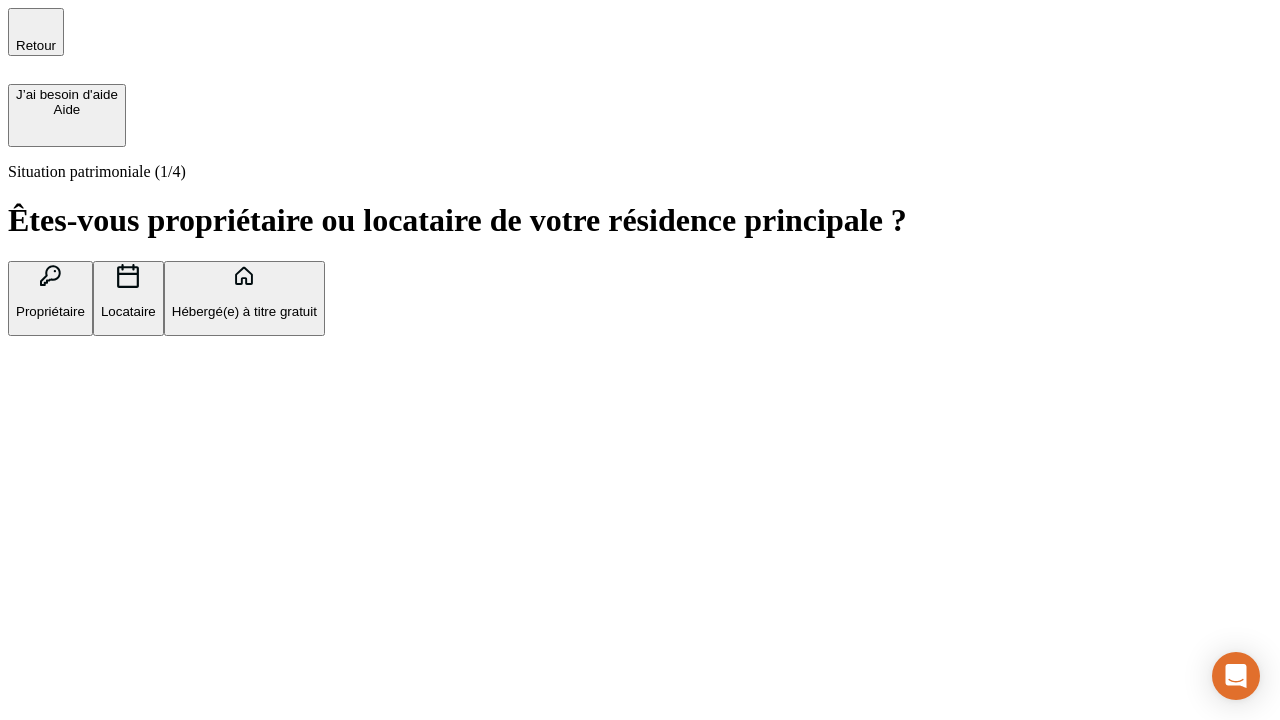 click on "Locataire" at bounding box center [128, 311] 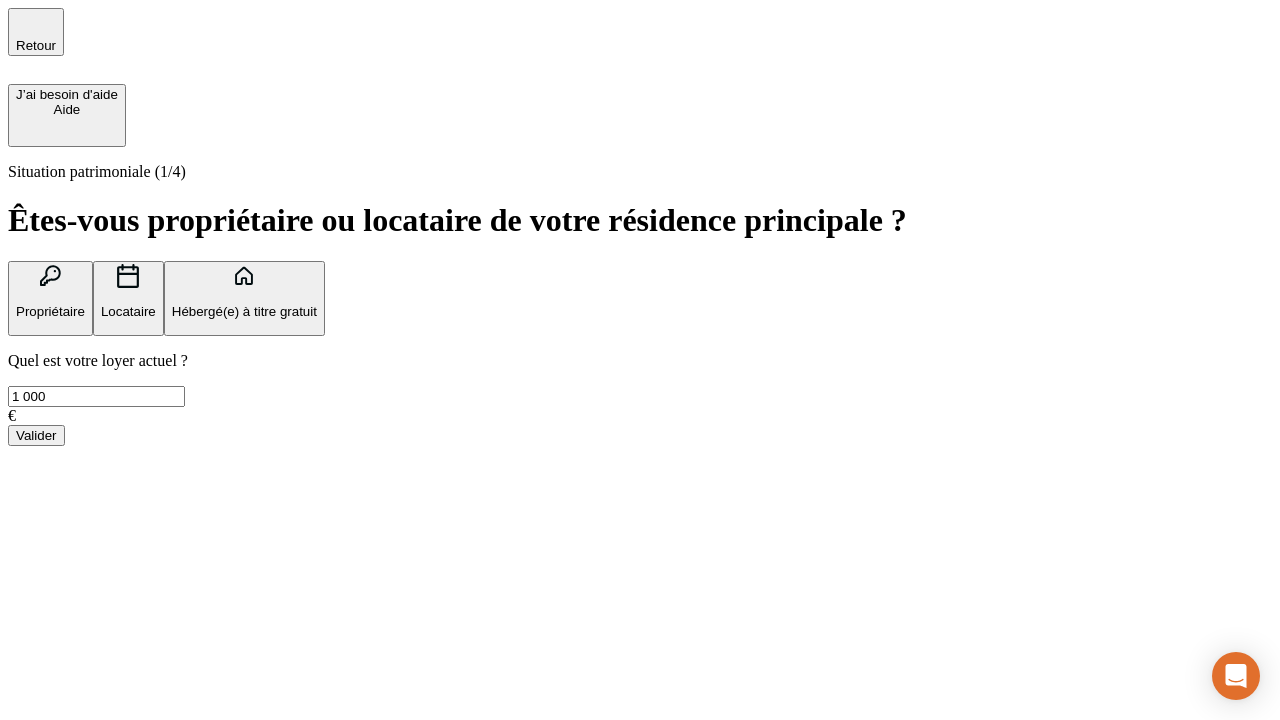 type on "1 000" 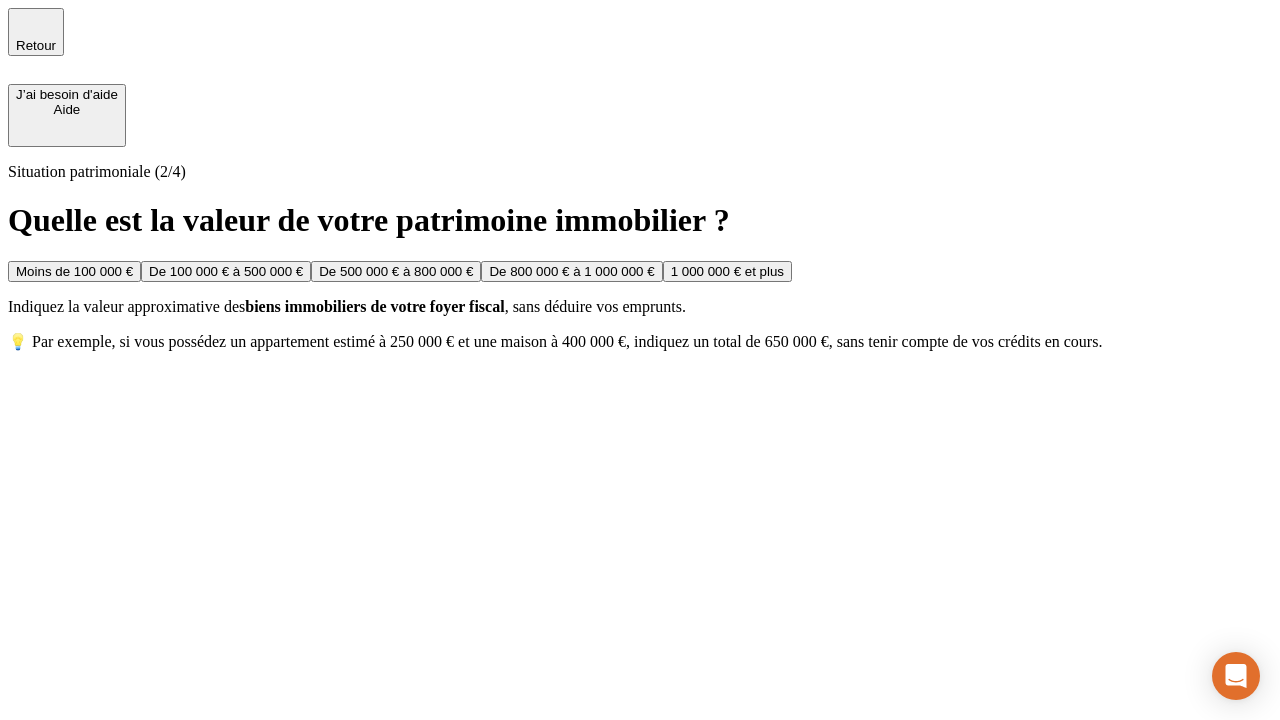 click on "De 500 000 € à 800 000 €" at bounding box center [396, 271] 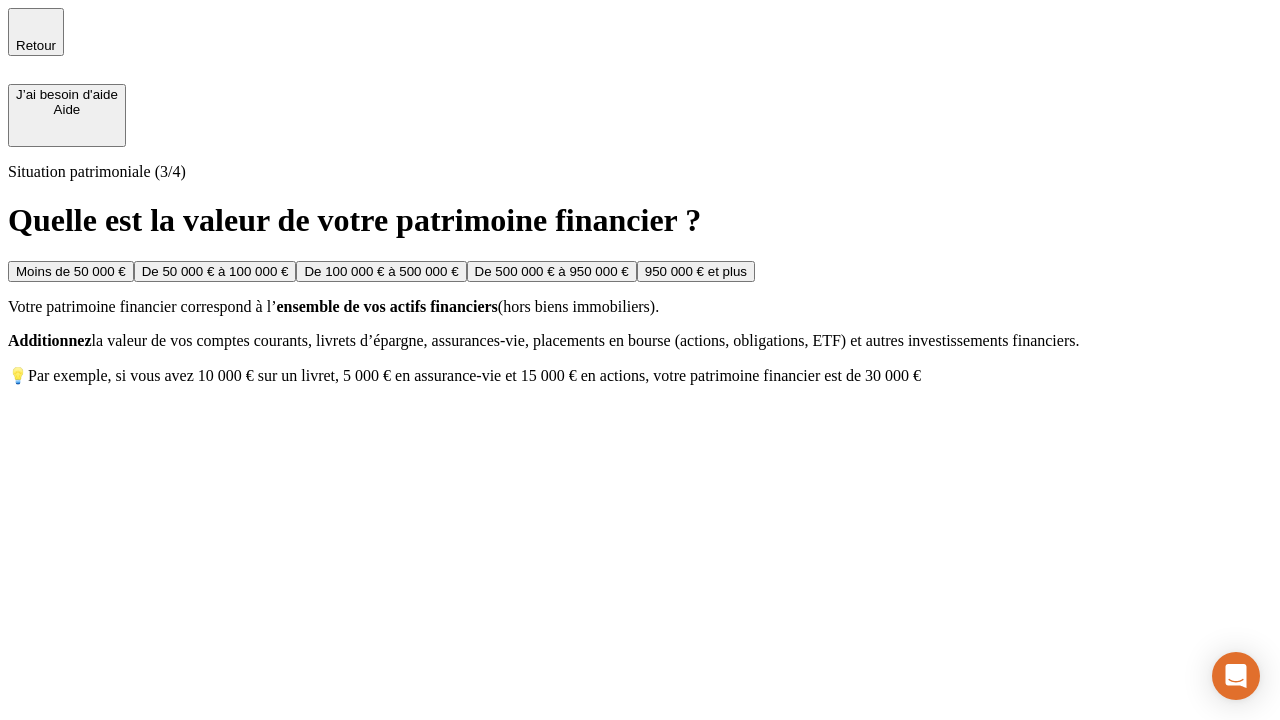 click on "Moins de 50 000 €" at bounding box center (71, 271) 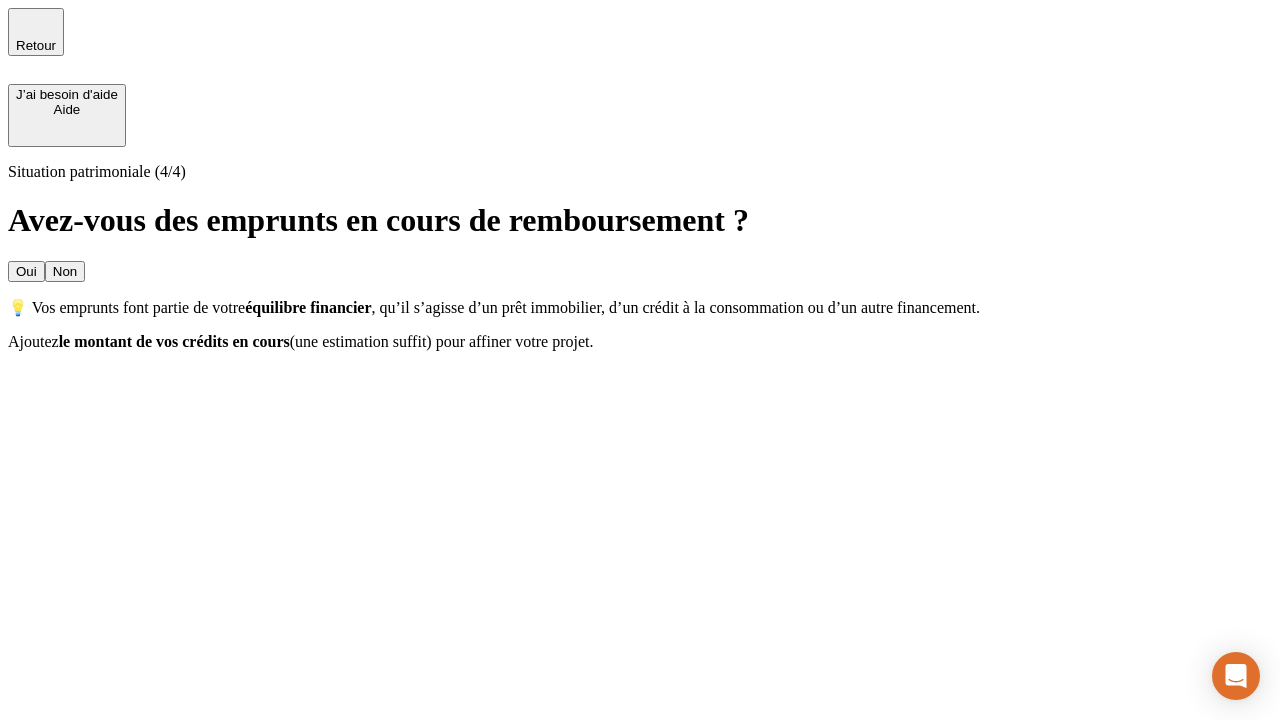 click on "Oui" at bounding box center (26, 271) 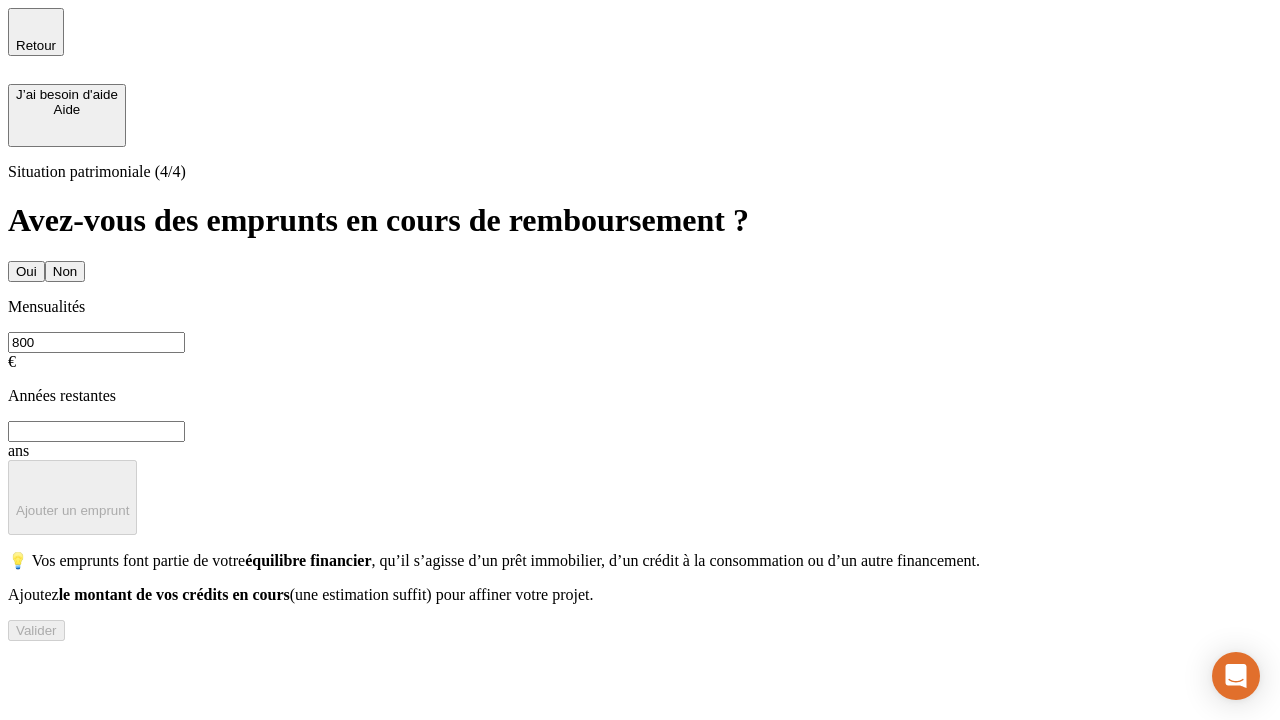 type on "800" 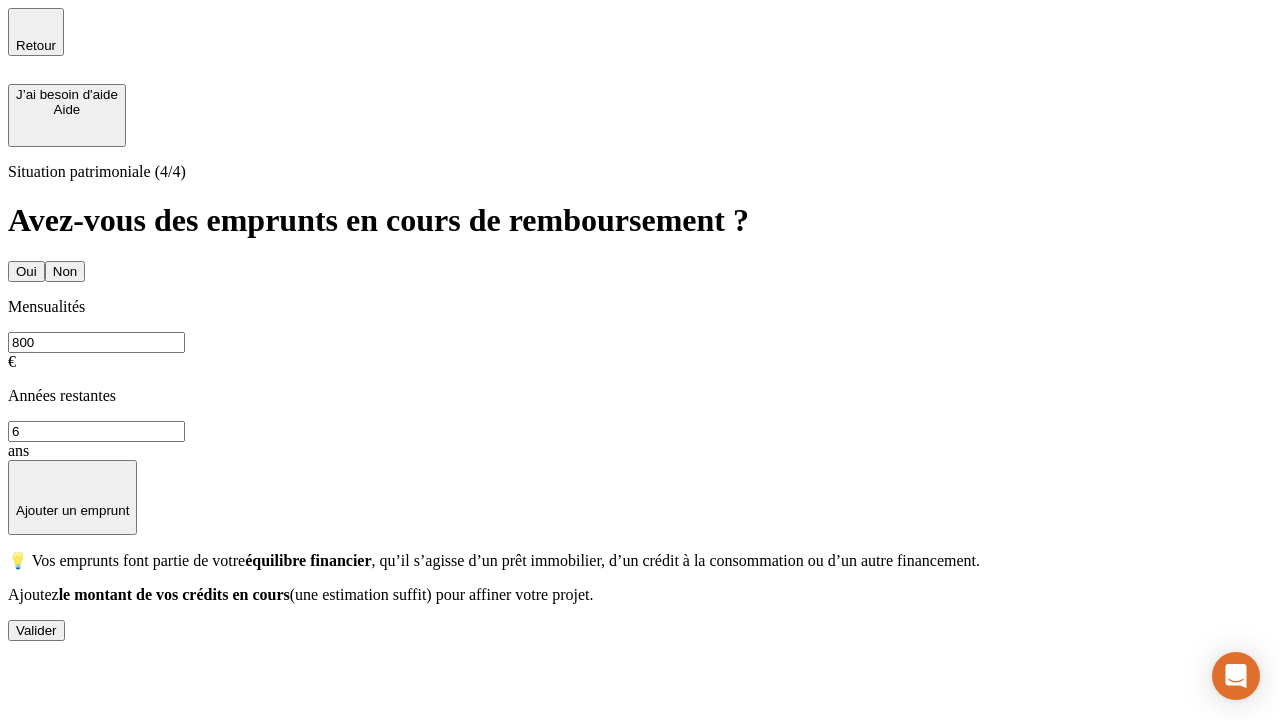 type on "6" 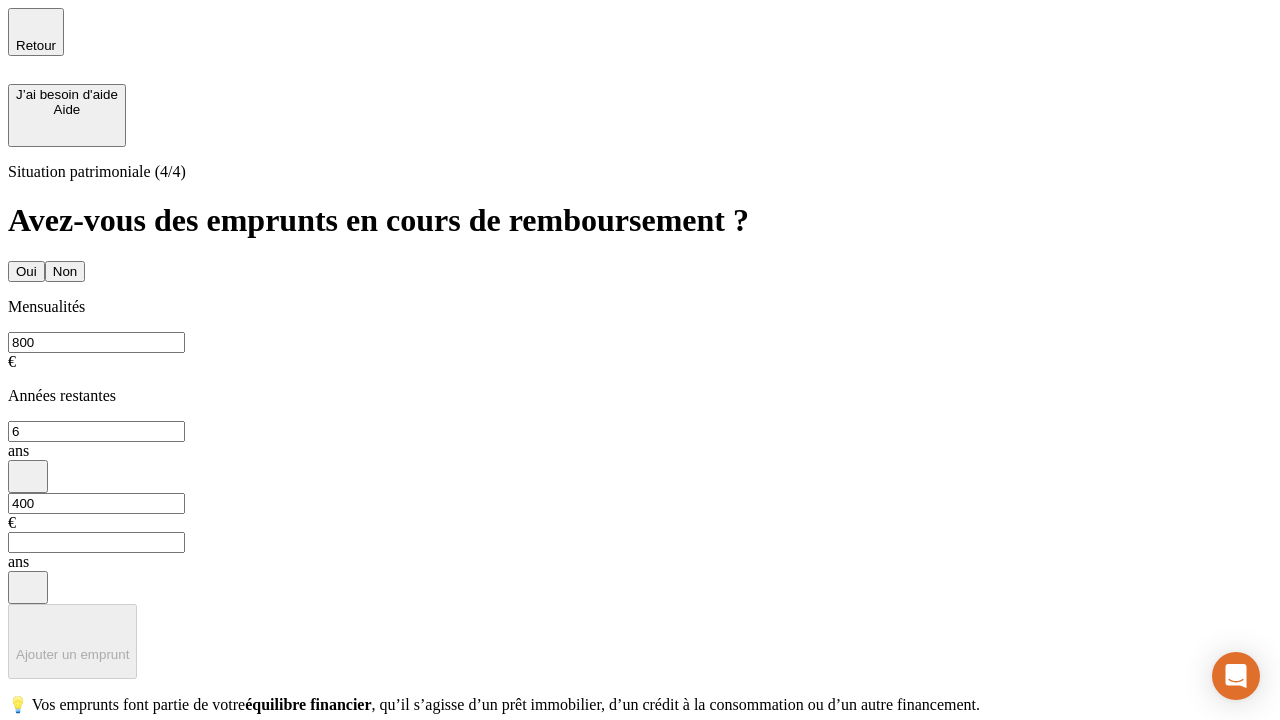 type on "400" 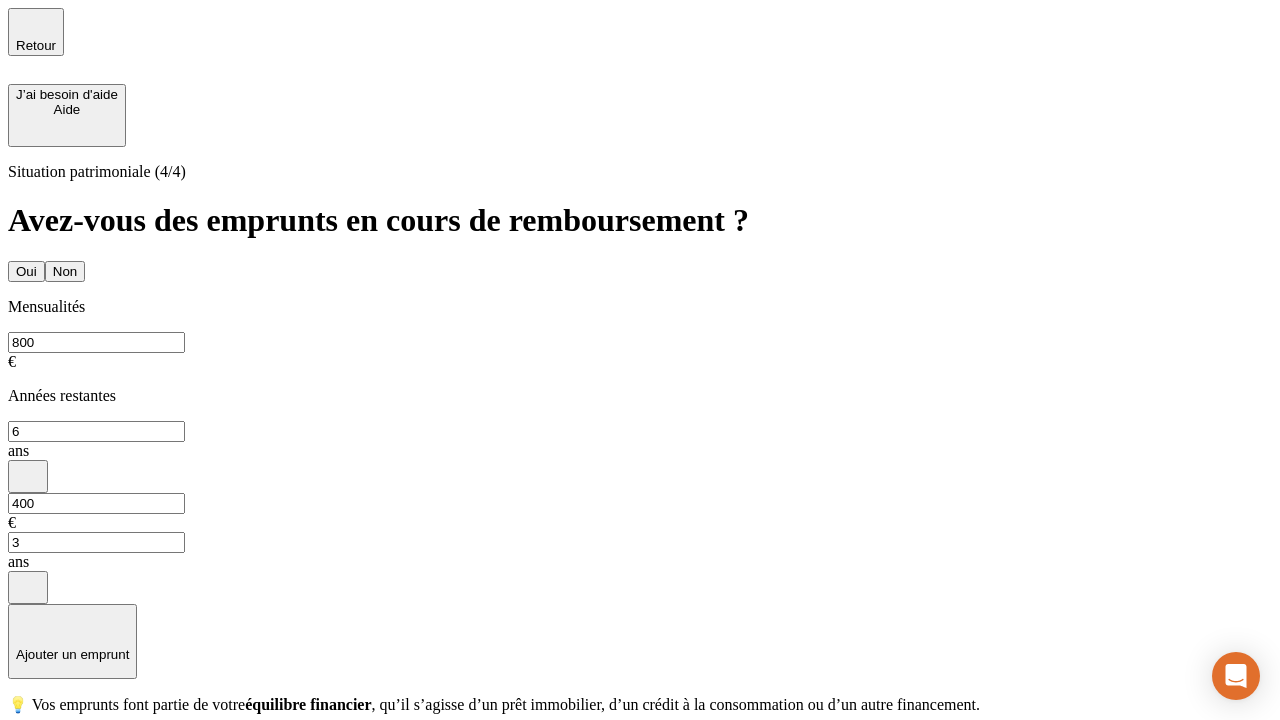 click on "Valider" at bounding box center [36, 774] 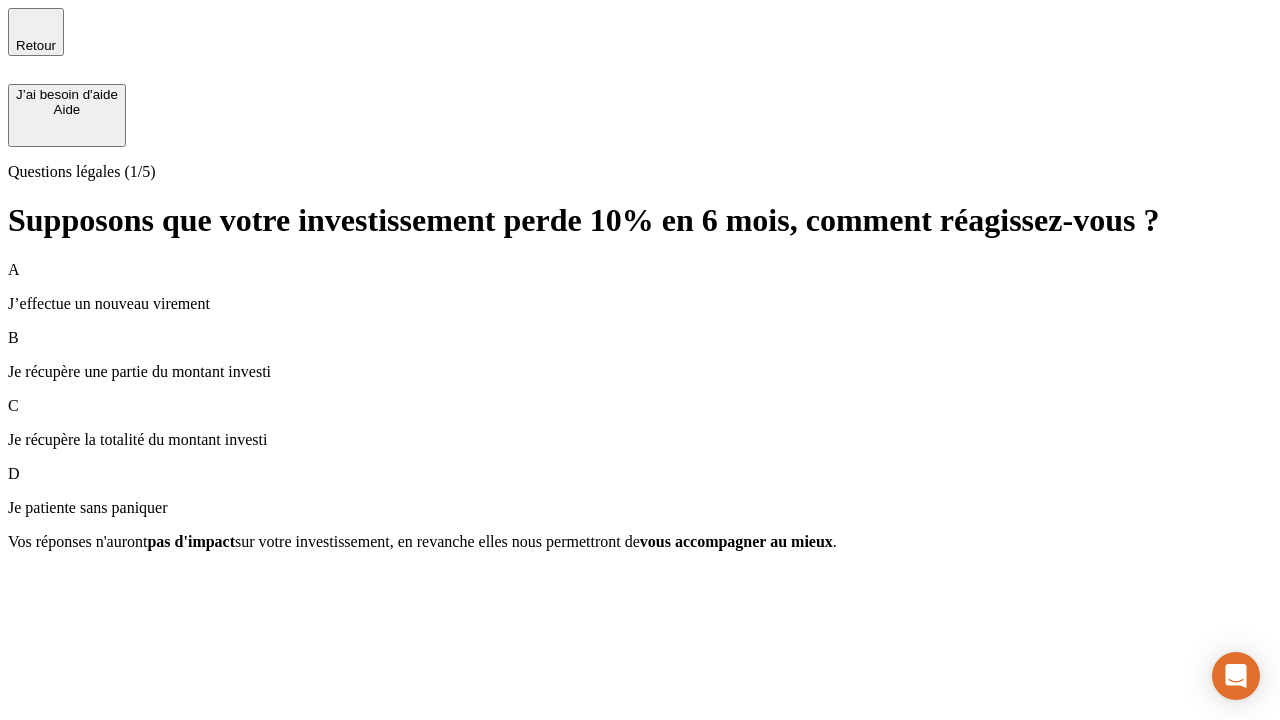 click on "Je récupère une partie du montant investi" at bounding box center (640, 372) 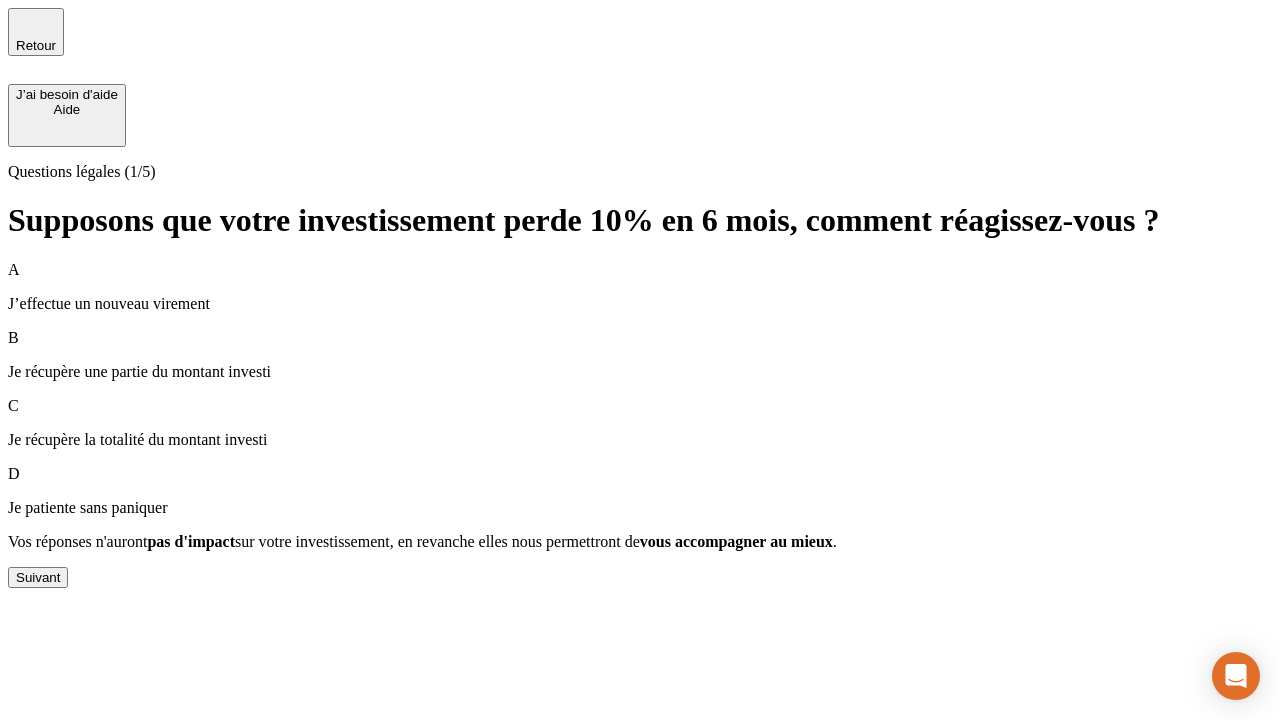 click on "Suivant" at bounding box center [38, 577] 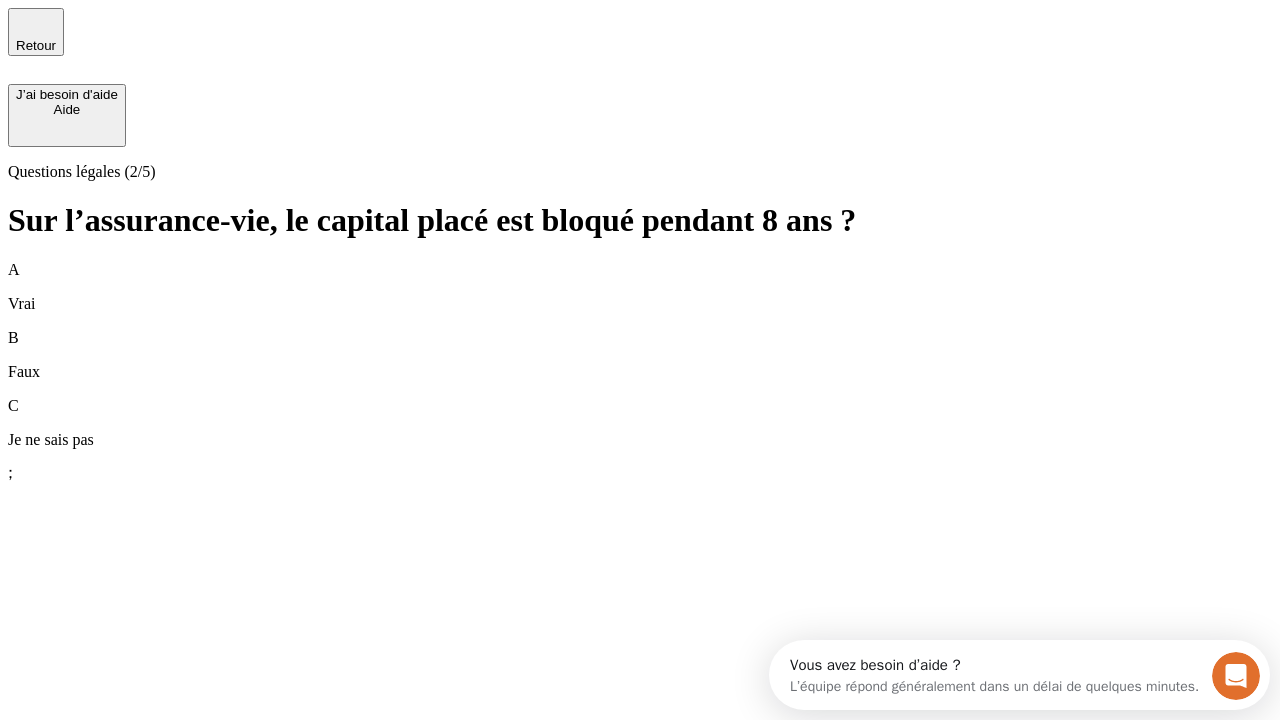 scroll, scrollTop: 0, scrollLeft: 0, axis: both 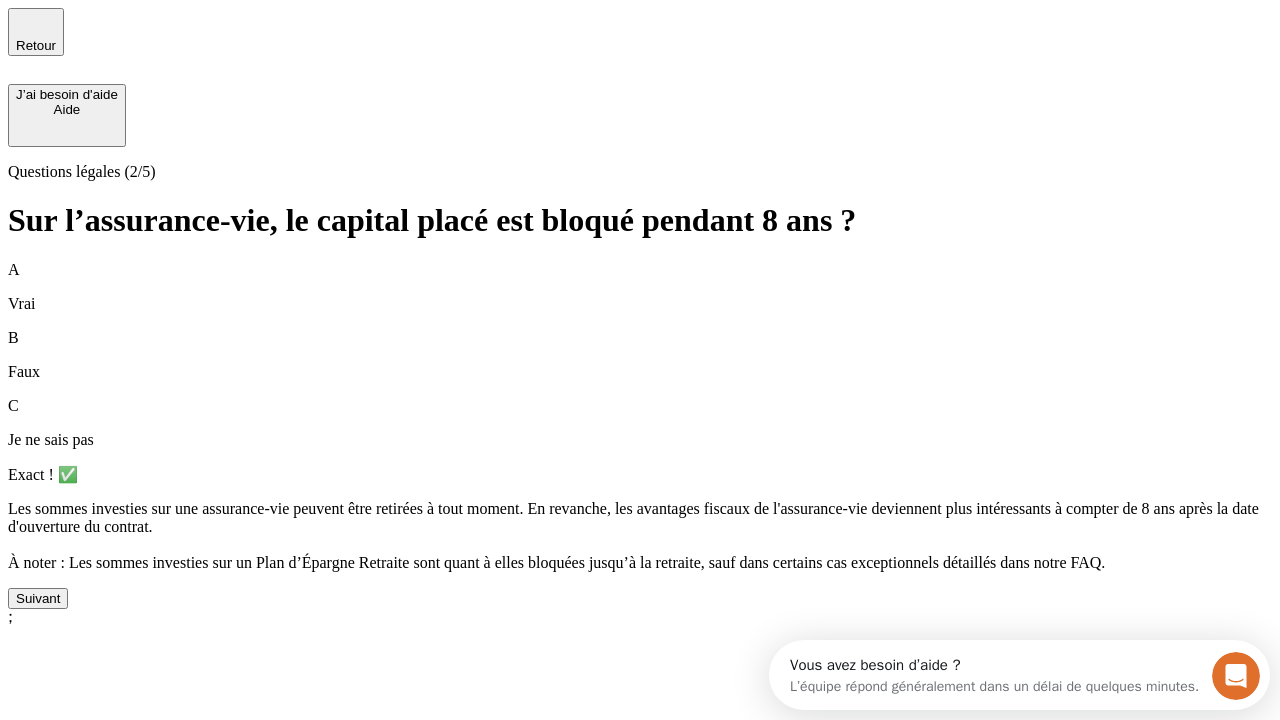 click on "Suivant" at bounding box center (38, 598) 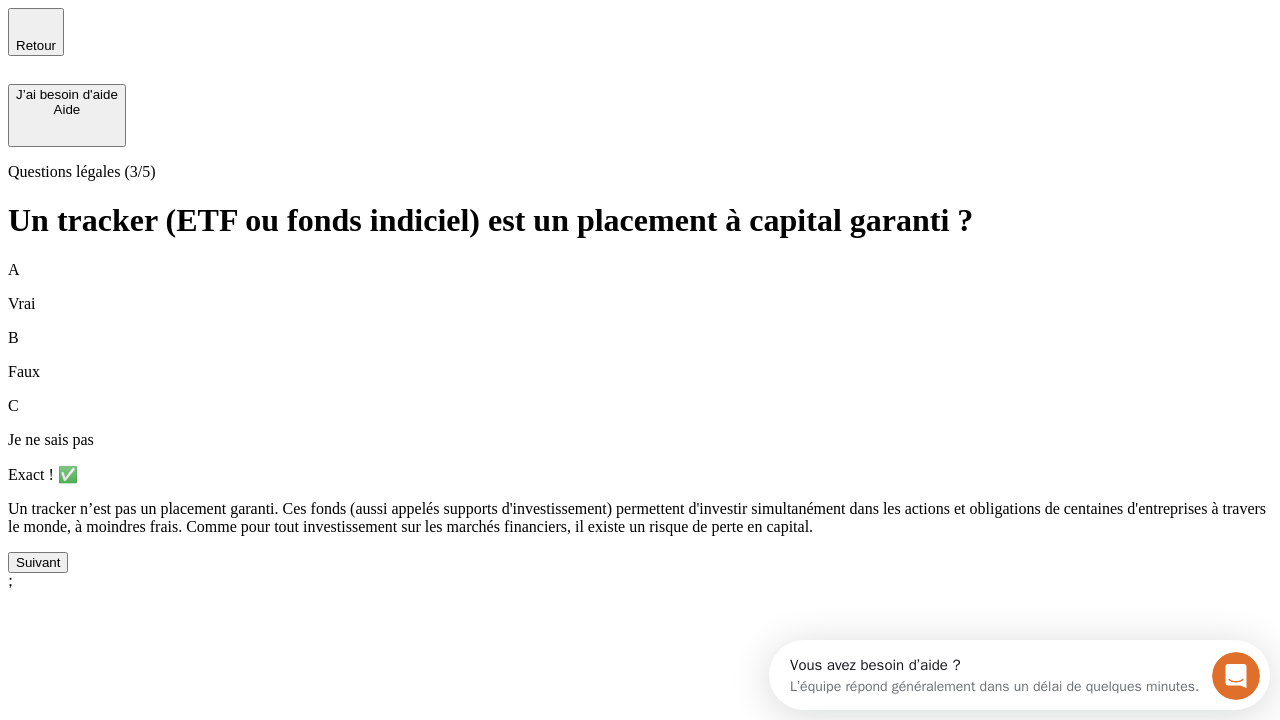 click on "Suivant" at bounding box center (38, 562) 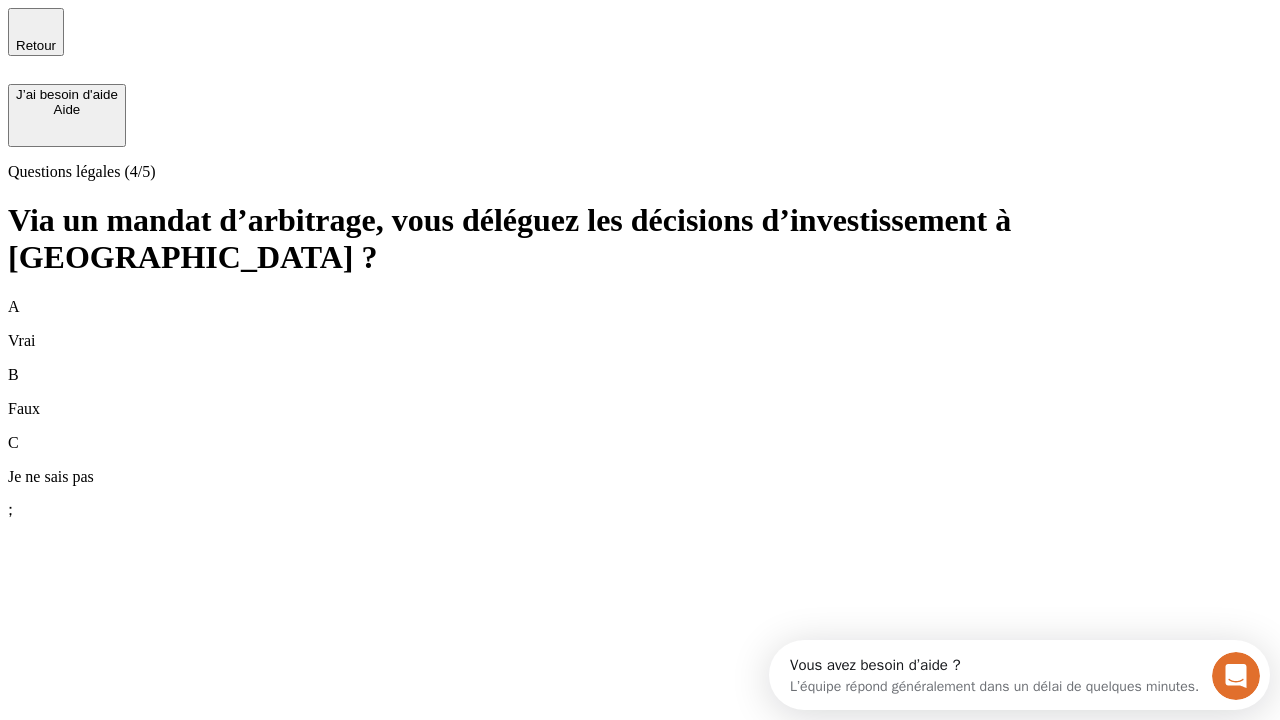 click on "A Vrai" at bounding box center (640, 324) 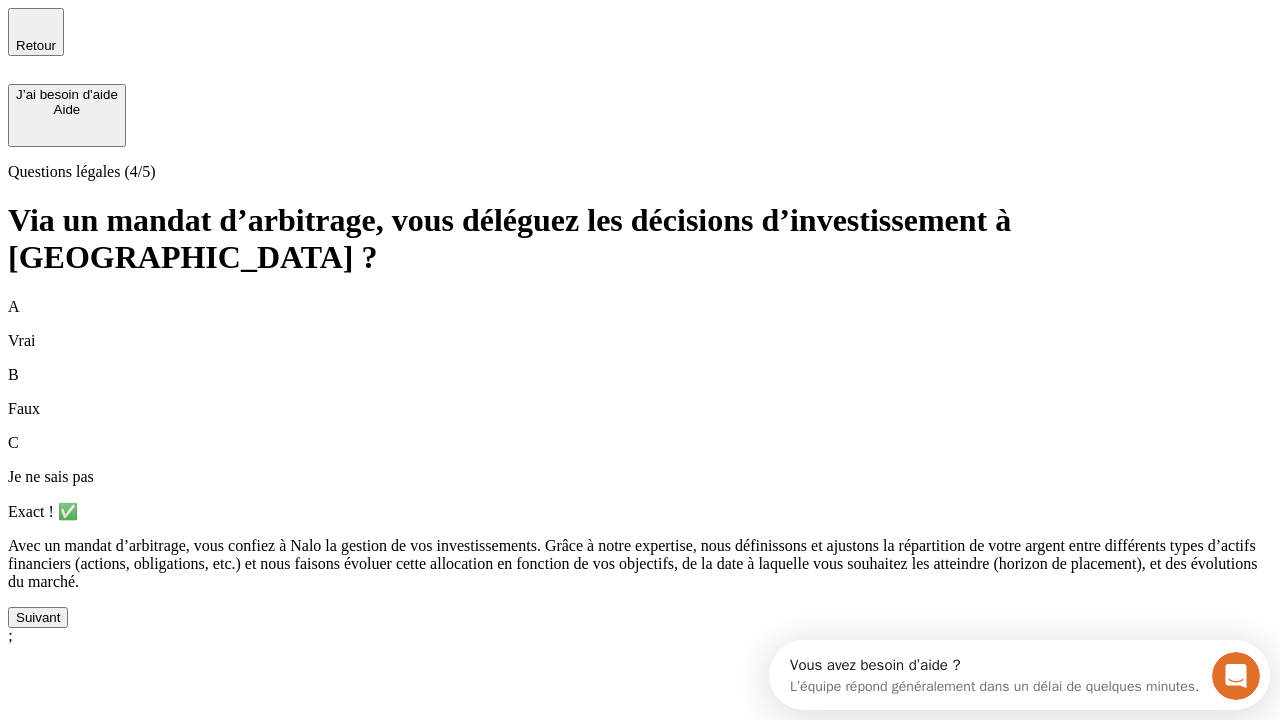 click on "Suivant" at bounding box center (38, 617) 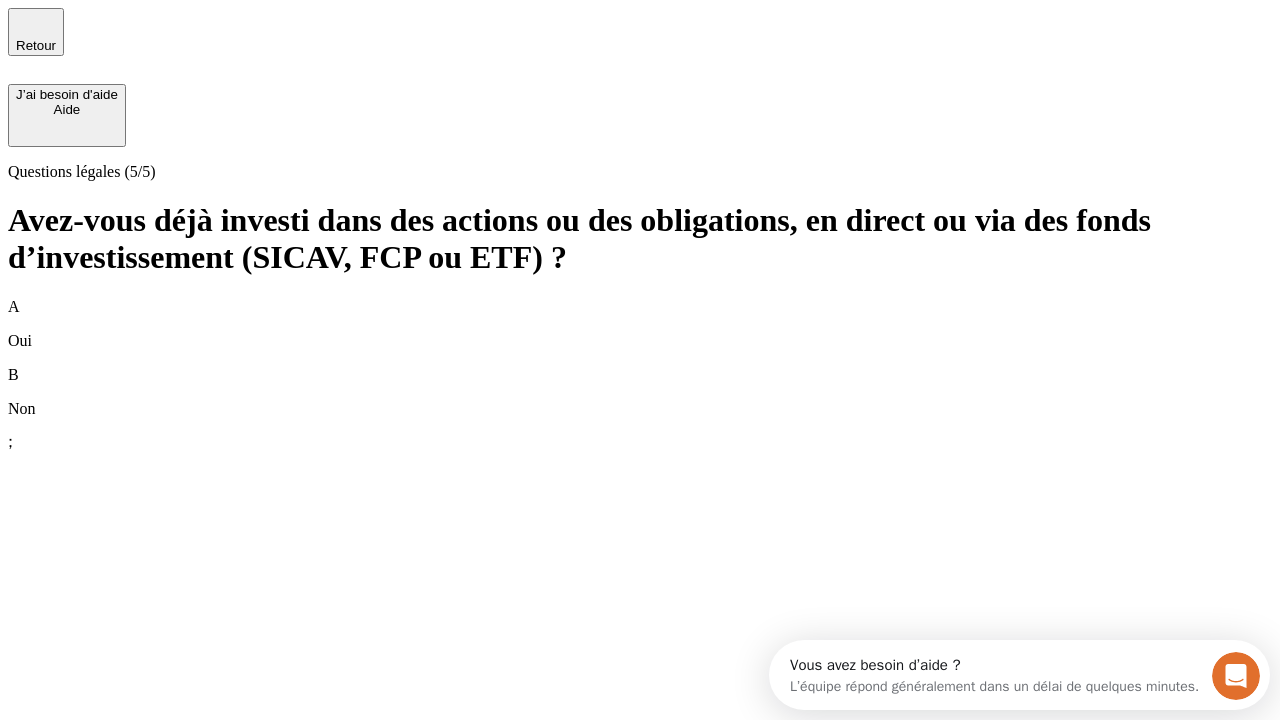 click on "B Non" at bounding box center (640, 392) 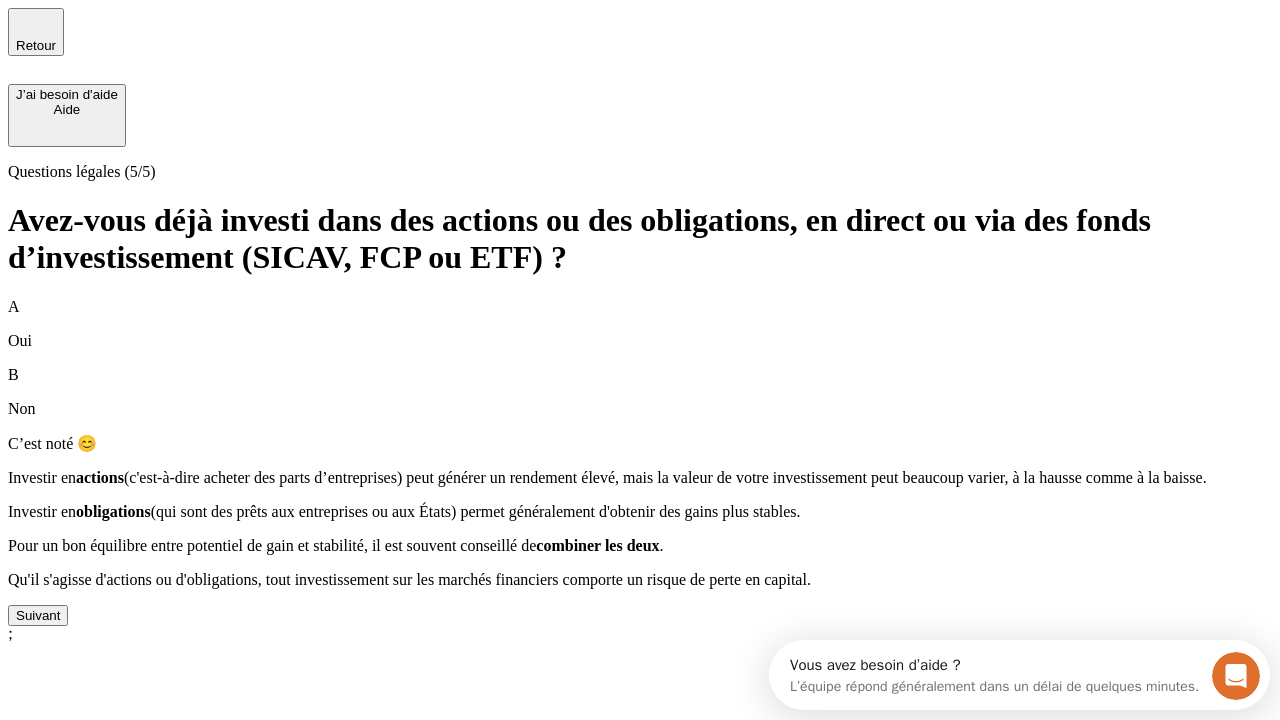 click on "Suivant" at bounding box center [38, 615] 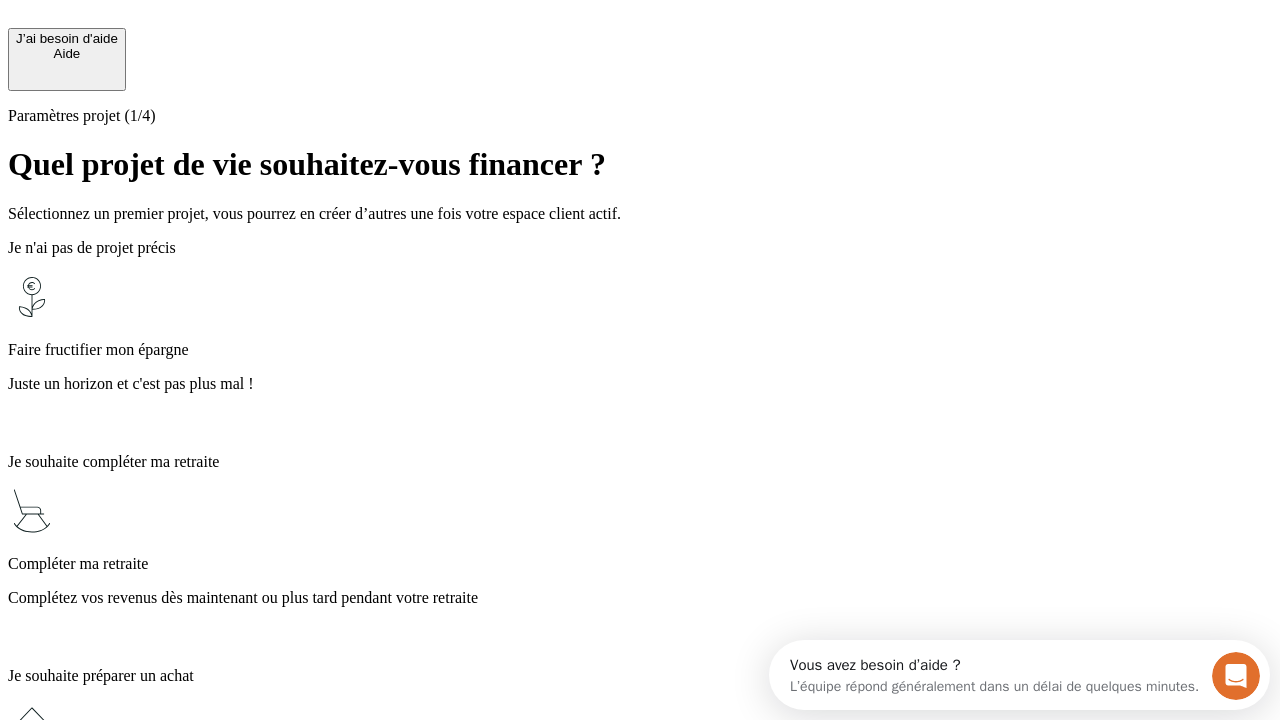 click on "Complétez vos revenus dès maintenant ou plus tard pendant votre retraite" at bounding box center [640, 598] 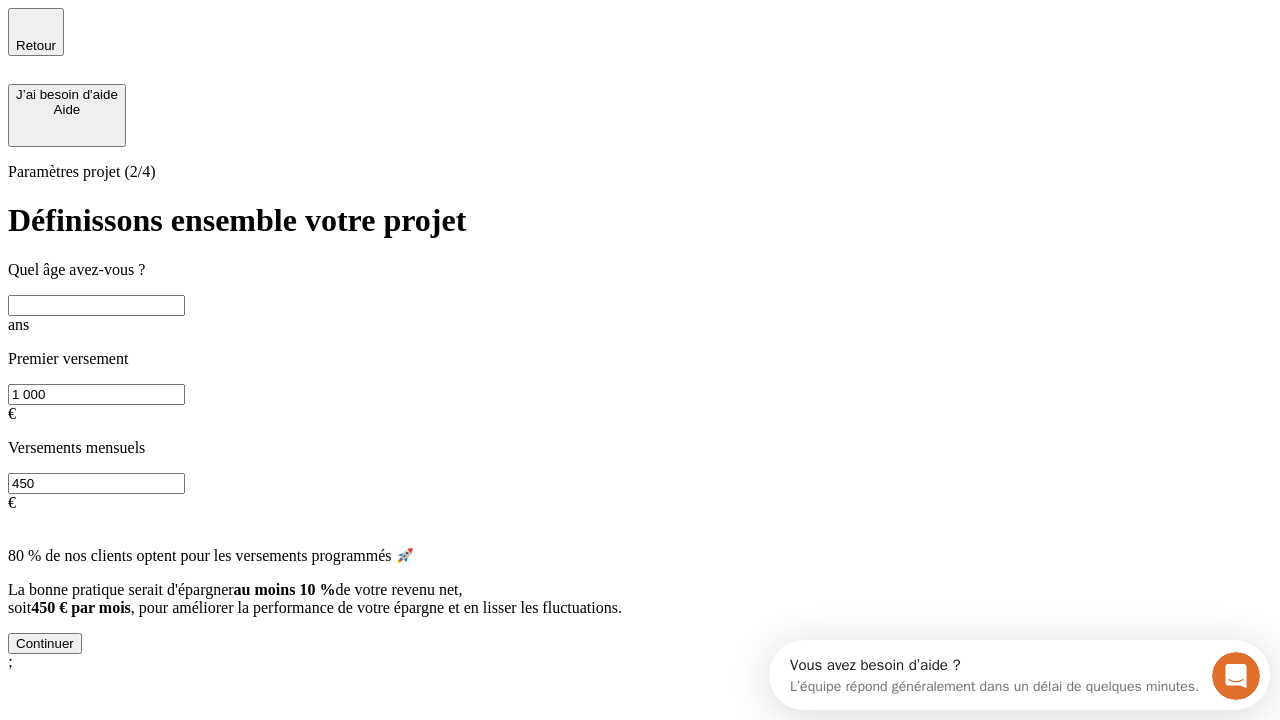 scroll, scrollTop: 18, scrollLeft: 0, axis: vertical 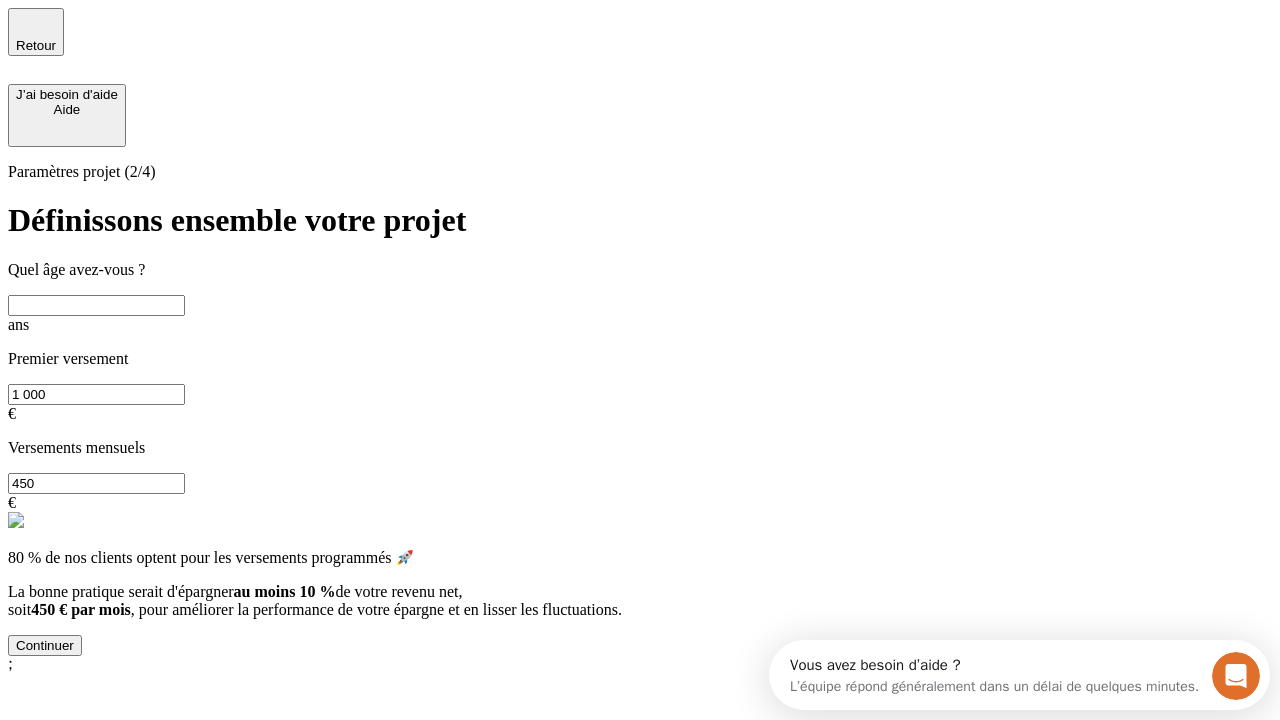 click at bounding box center [96, 305] 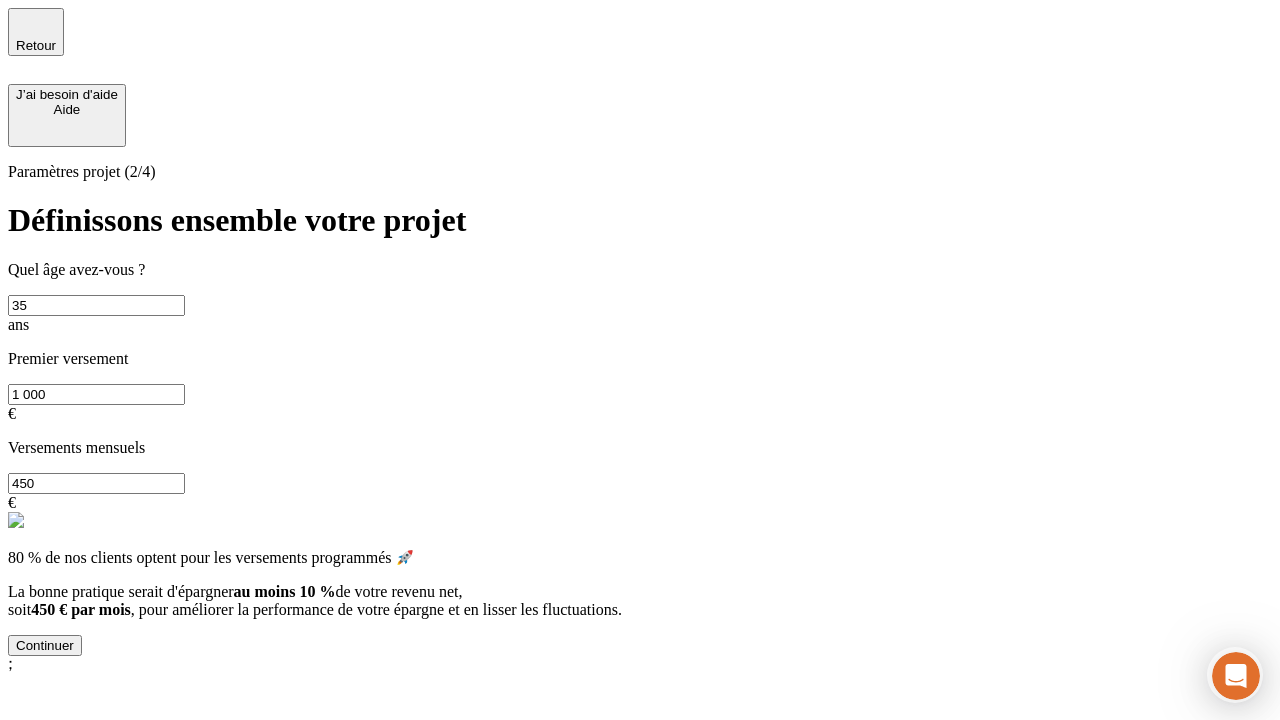 type on "35" 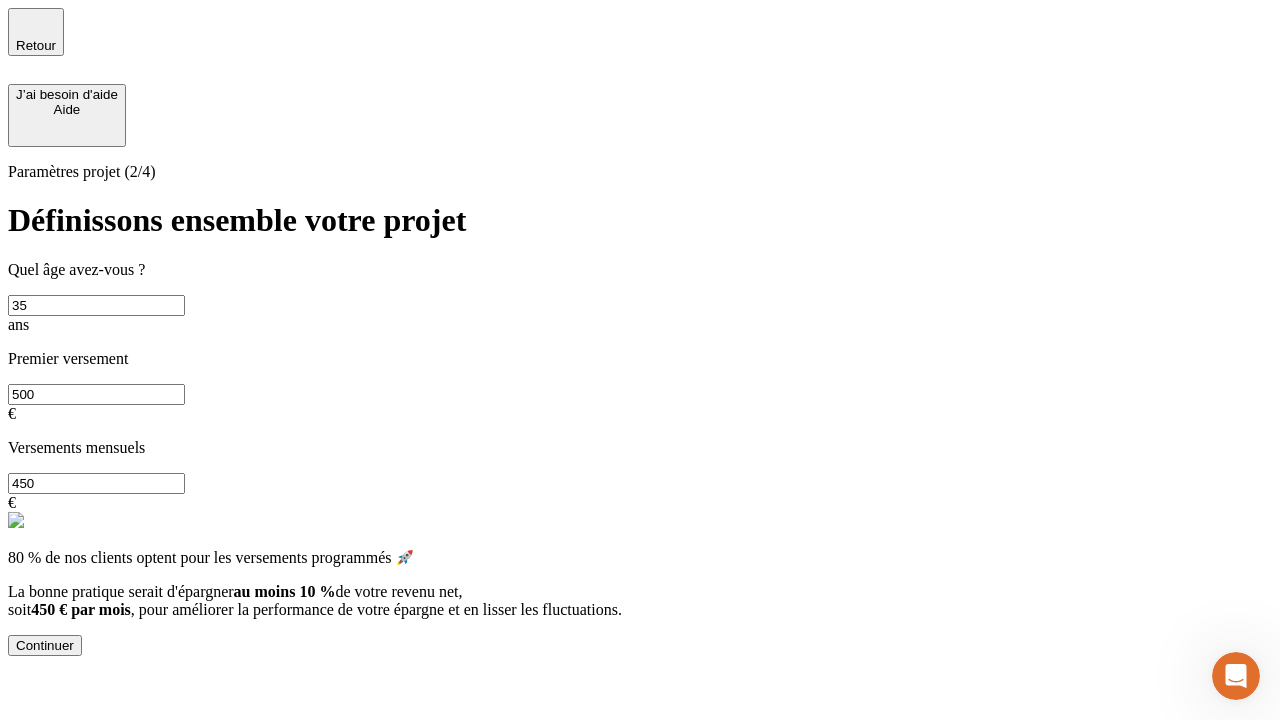 scroll, scrollTop: 0, scrollLeft: 0, axis: both 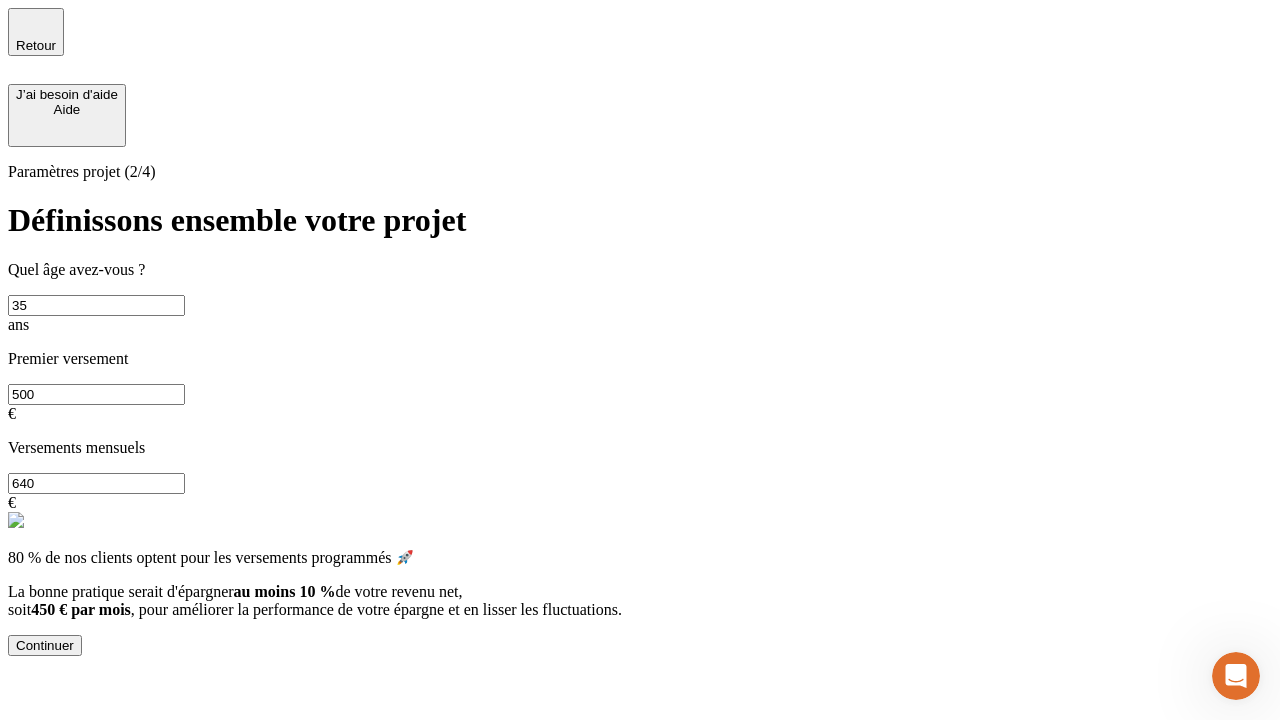 type on "640" 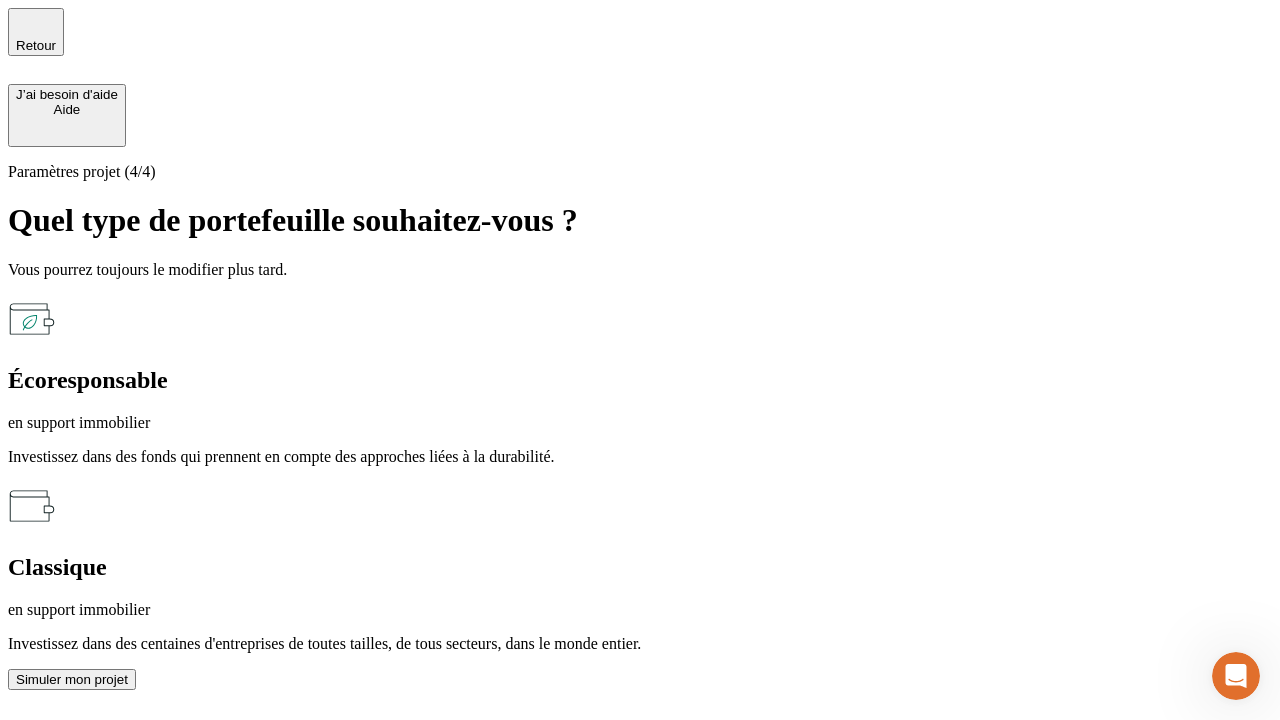 click on "en support immobilier" at bounding box center [640, 610] 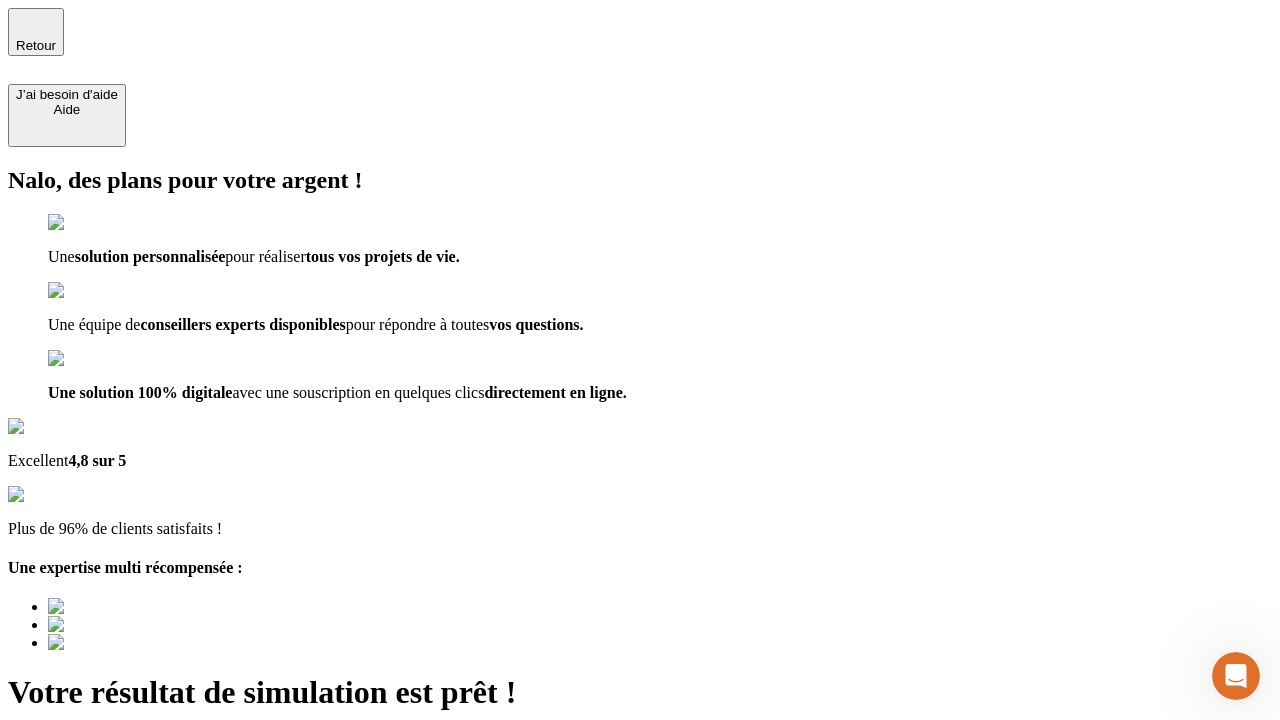 click on "Découvrir ma simulation" at bounding box center [87, 797] 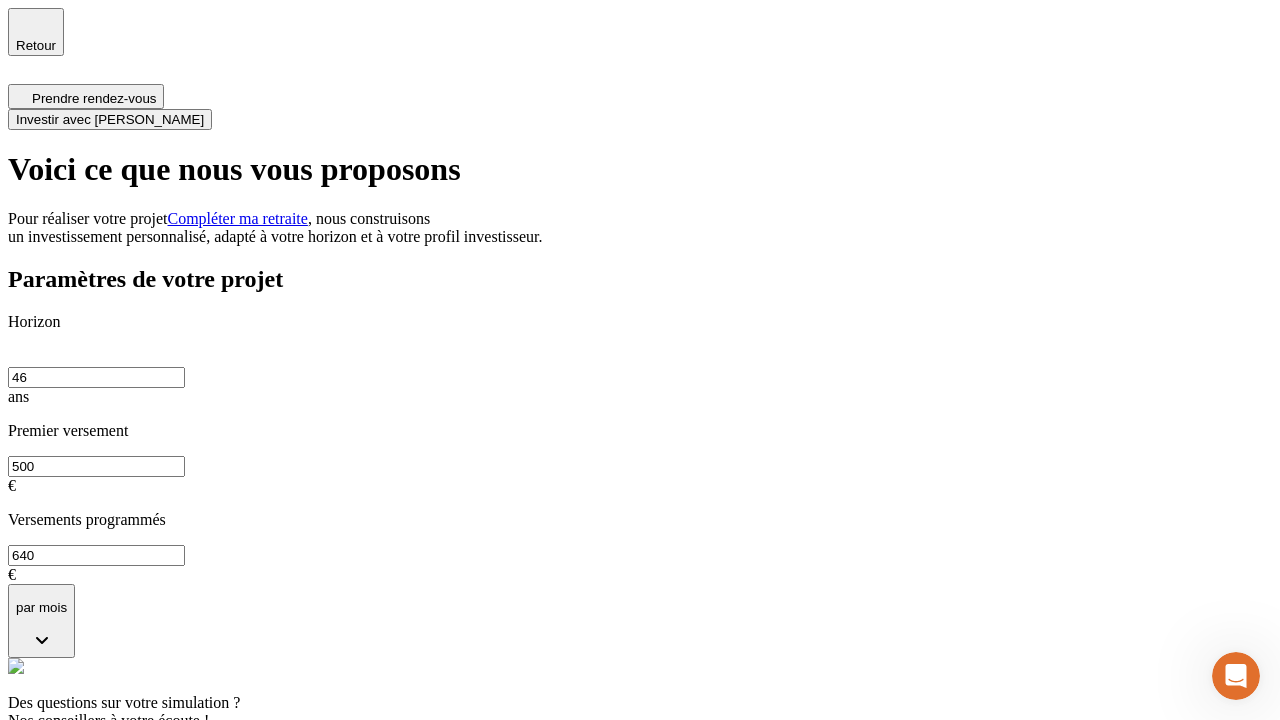 click on "Investir avec [PERSON_NAME]" at bounding box center [110, 119] 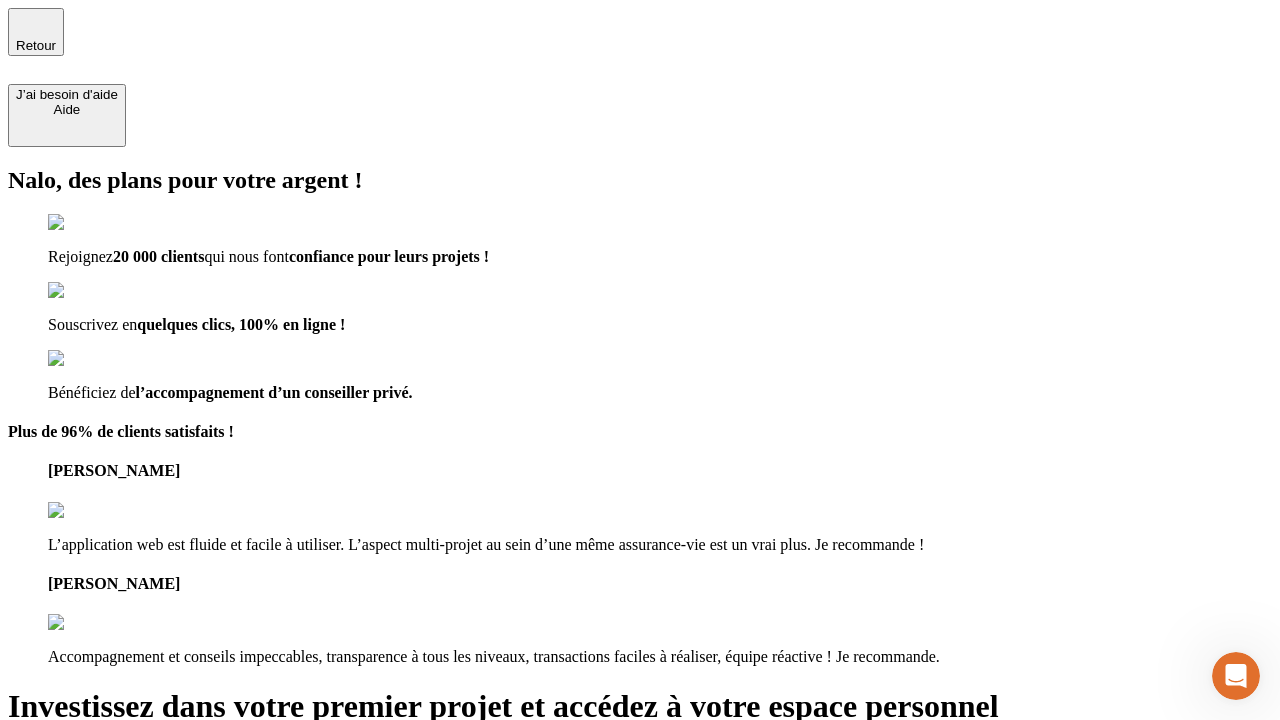 type on "[EMAIL_ADDRESS][DOMAIN_NAME]" 